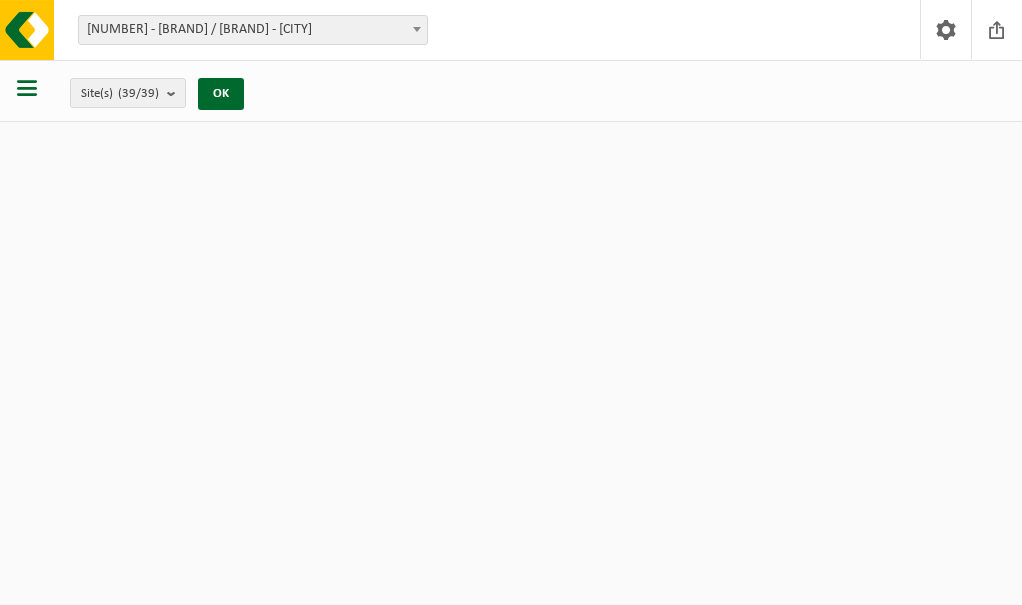 scroll, scrollTop: 0, scrollLeft: 0, axis: both 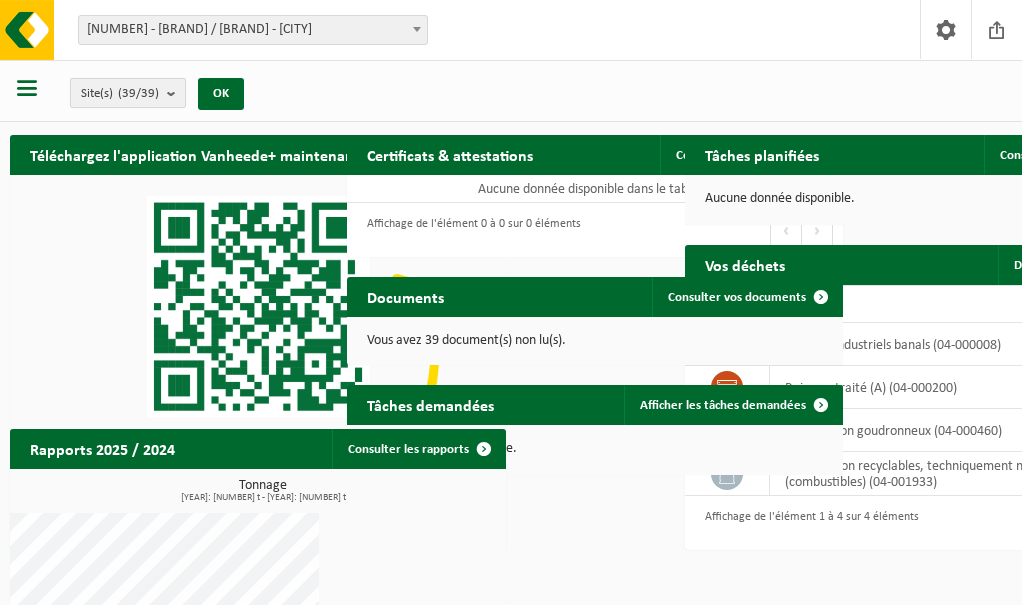 click at bounding box center [176, 93] 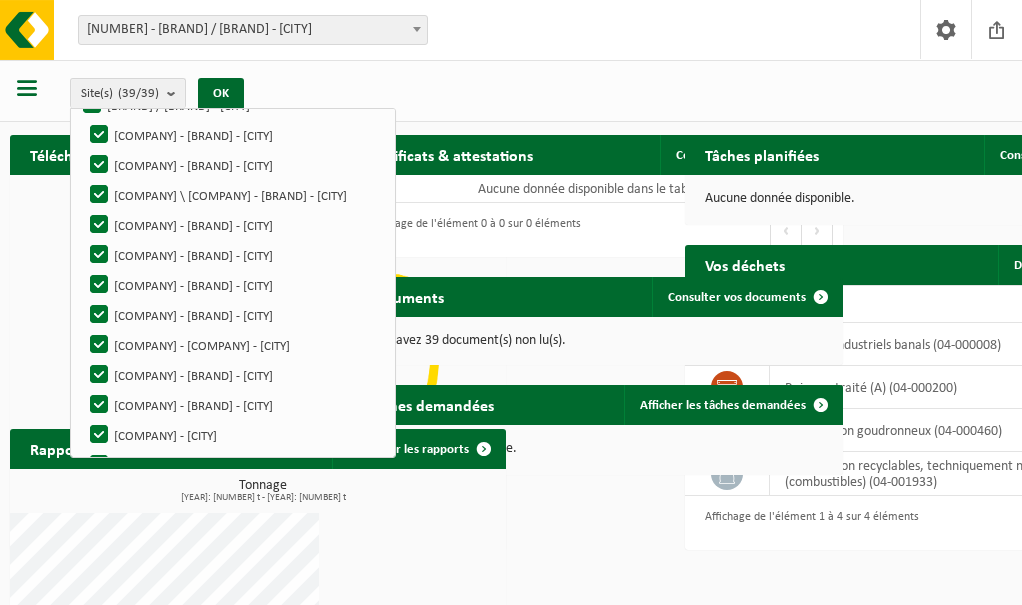 scroll, scrollTop: 130, scrollLeft: 0, axis: vertical 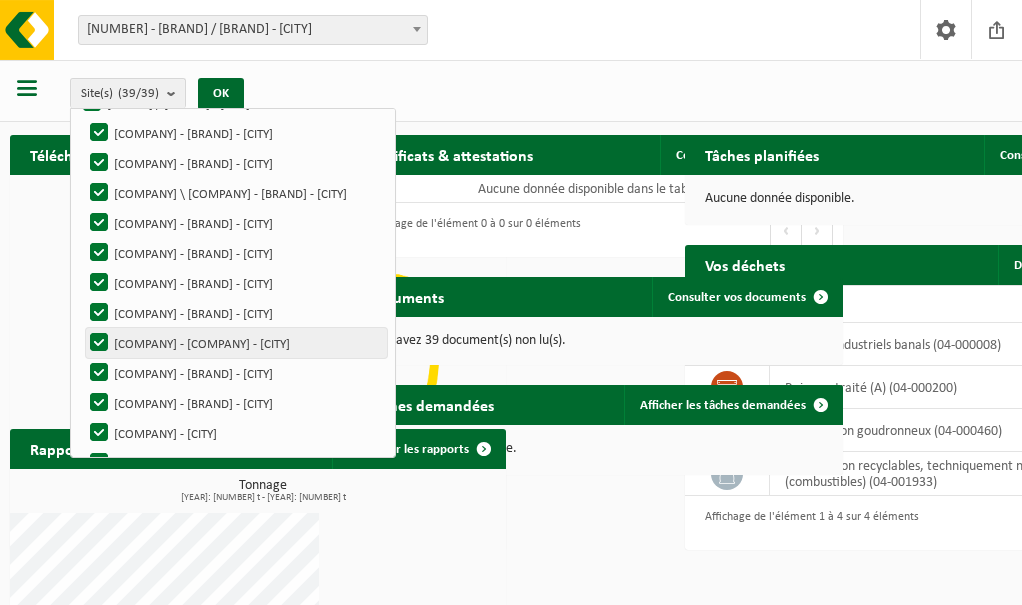 click on "BLANDIN SAS - CHANTIER COLLEGE ST EXUPERY - LA MONTAGNE" at bounding box center [236, 343] 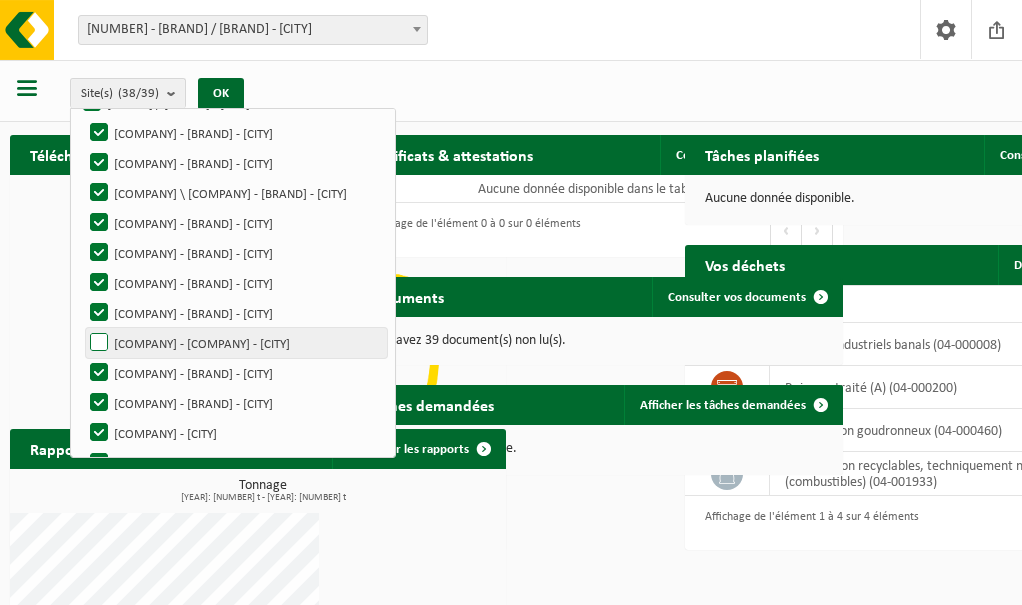 click on "BLANDIN SAS - CHANTIER COLLEGE ST EXUPERY - LA MONTAGNE" at bounding box center (236, 343) 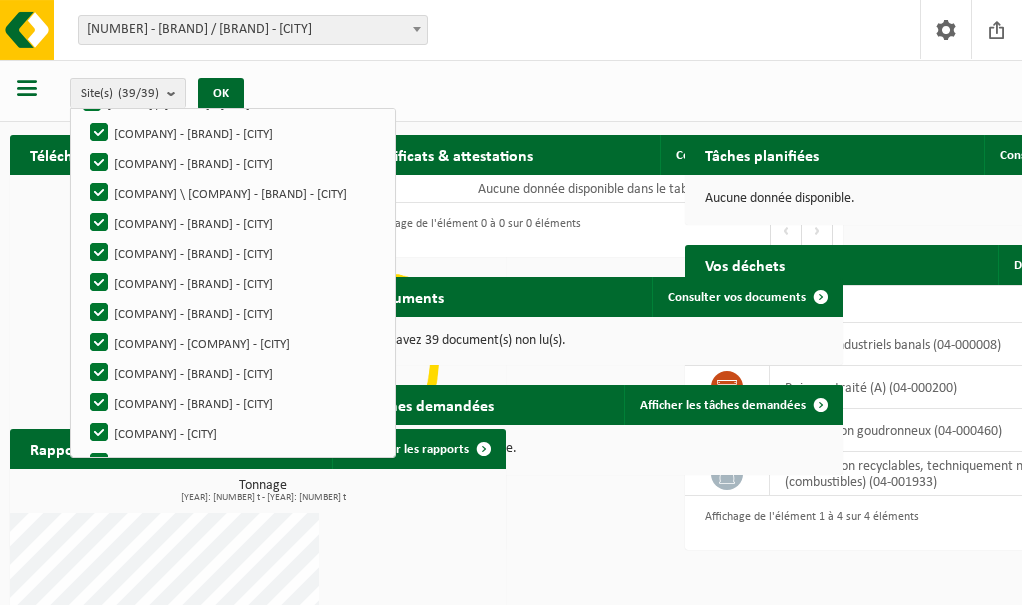 click on "Téléchargez l'application Vanheede+ maintenant!       Cachez                           Certificats & attestations       Consulter vos certificats             Aucune donnée disponible dans le tableau Affichage de l'élément 0 à 0 sur 0 éléments Premier Précédent Suivant Dernier           Tâches planifiées       Consulter votre calendrier                                     Aucune donnée disponible.               Vos déchets       Demander un transport             Afficher  10 25 50 100 10  éléments     Déchet               déchets industriels banals (04-000008)             bois non traité (A) (04-000200)             bitume, non goudronneux (04-000460)             déchets non recyclables, techniquement non combustibles (combustibles) (04-001933)   Affichage de l'élément 1 à 4 sur 4 éléments Premier Précédent 1 Suivant Dernier           Documents       Consulter vos documents               Vous avez 39 document(s) non lu(s).             Tâches demandées" at bounding box center [511, 394] 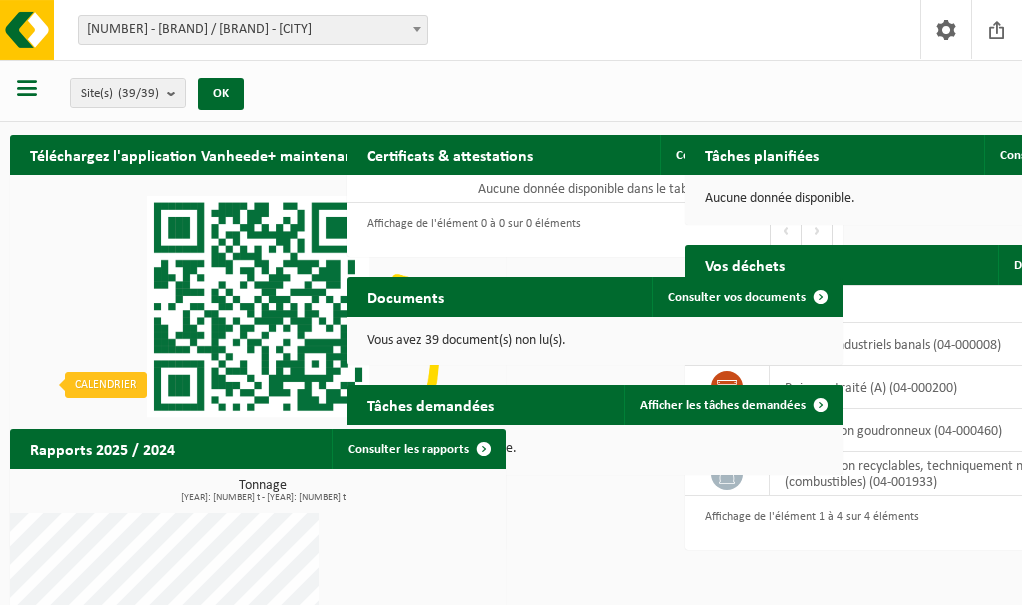 click at bounding box center (25, 385) 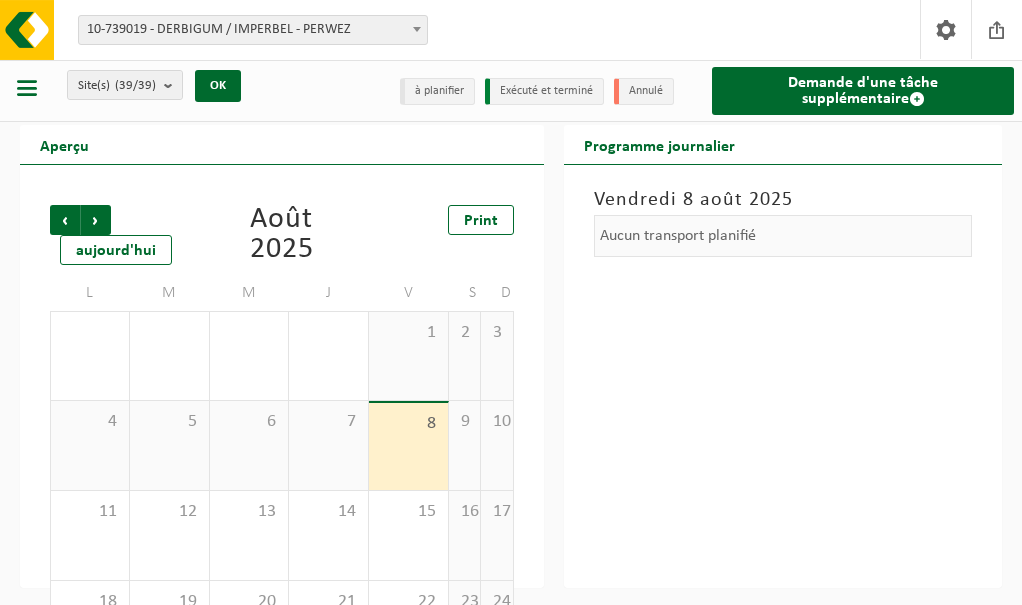 scroll, scrollTop: 0, scrollLeft: 0, axis: both 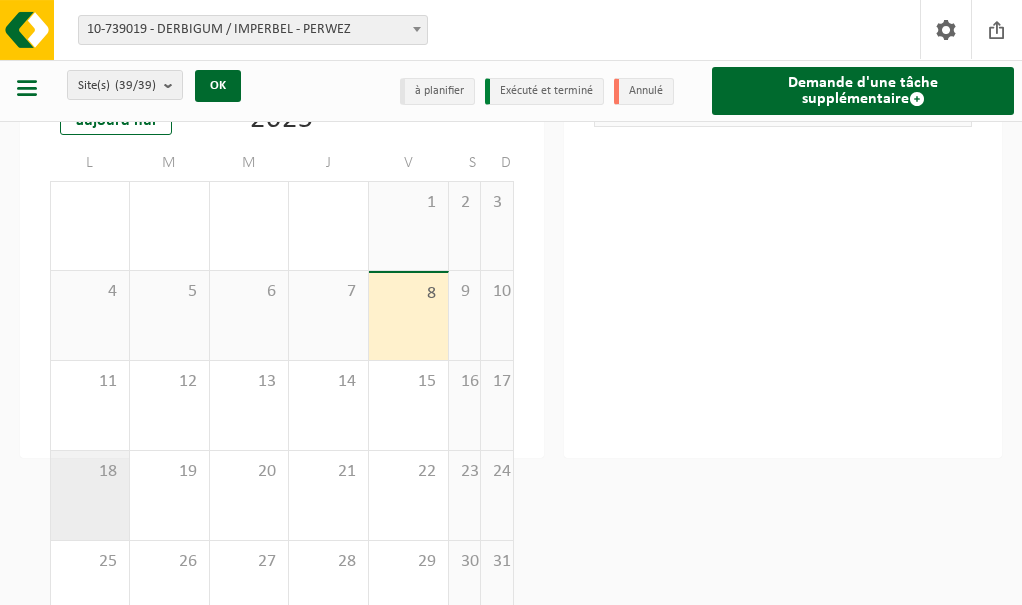 click on "18" at bounding box center (90, 472) 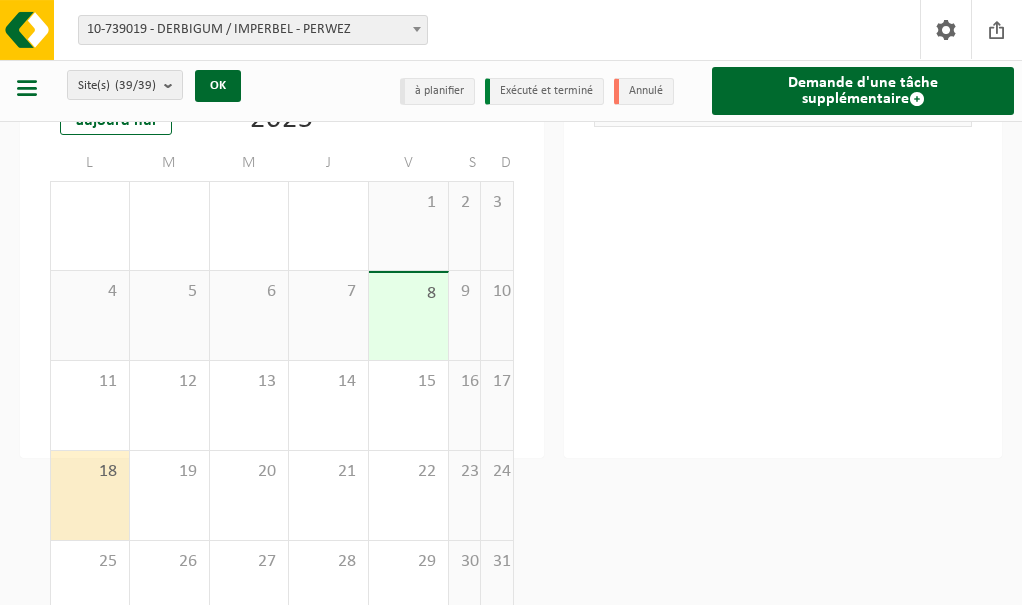 click on "18" at bounding box center (90, 472) 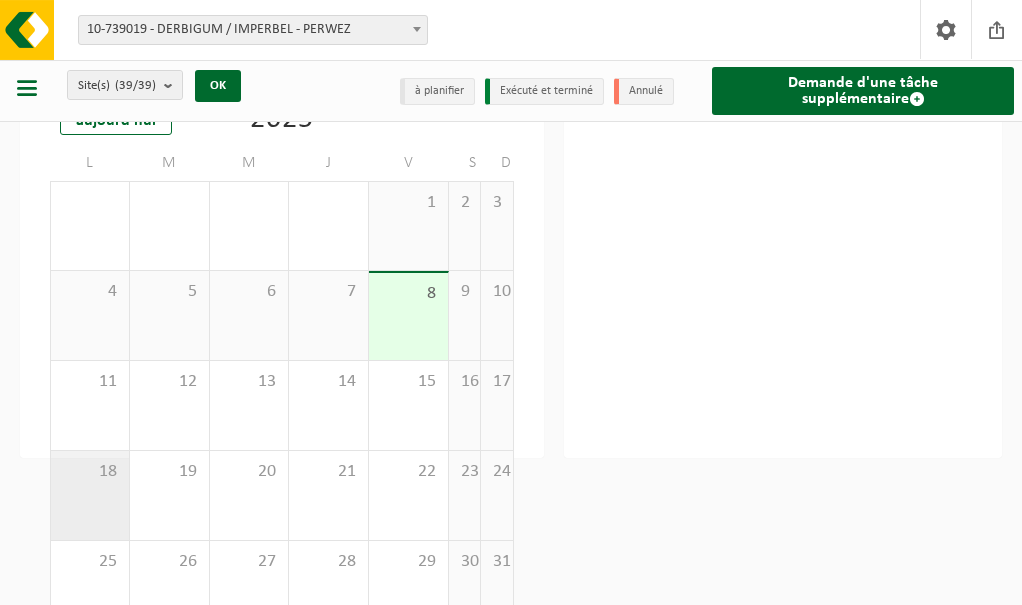 click on "18" at bounding box center (90, 472) 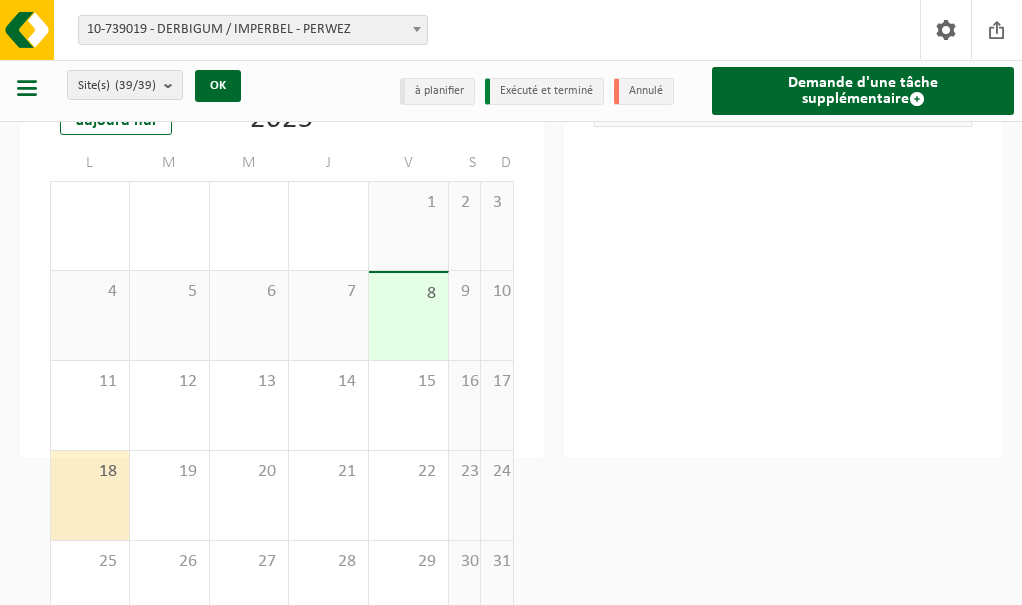 scroll, scrollTop: 0, scrollLeft: 0, axis: both 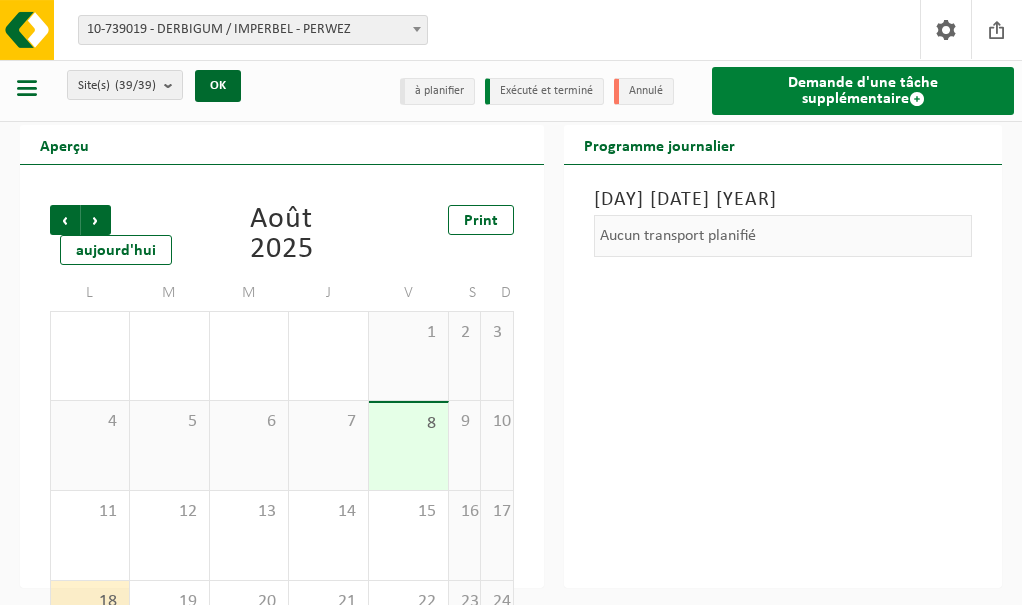 click on "Demande d'une tâche supplémentaire" at bounding box center [863, 91] 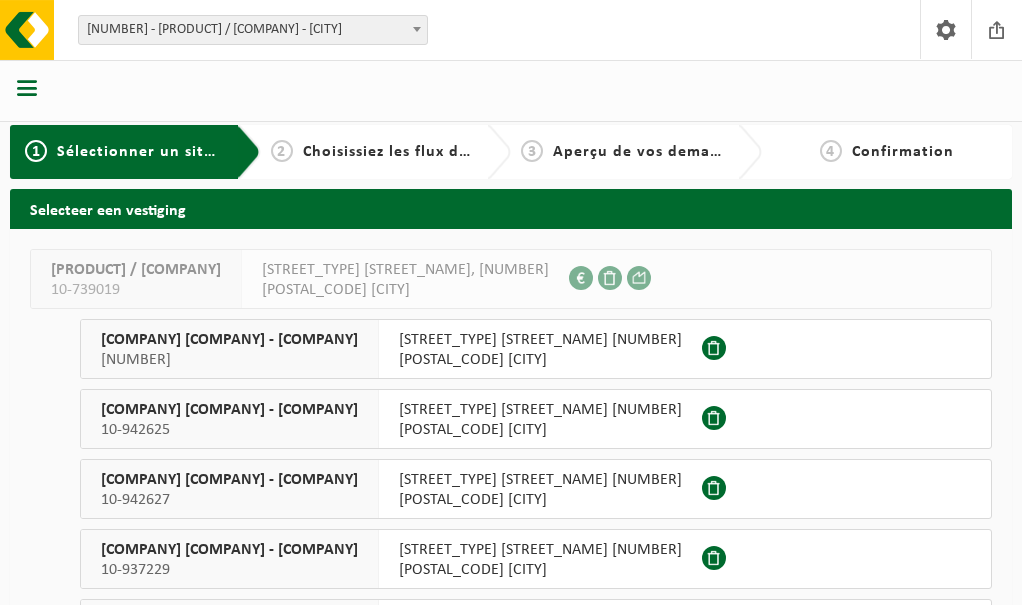 scroll, scrollTop: 0, scrollLeft: 0, axis: both 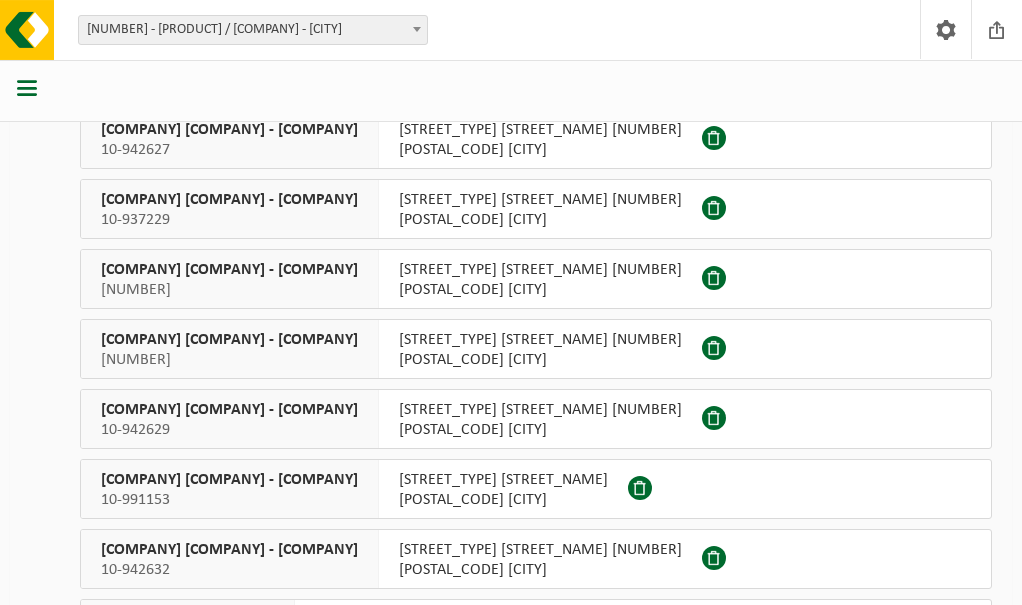 click on "[COMPANY] [COMPANY] - [COMPANY]" at bounding box center (229, 480) 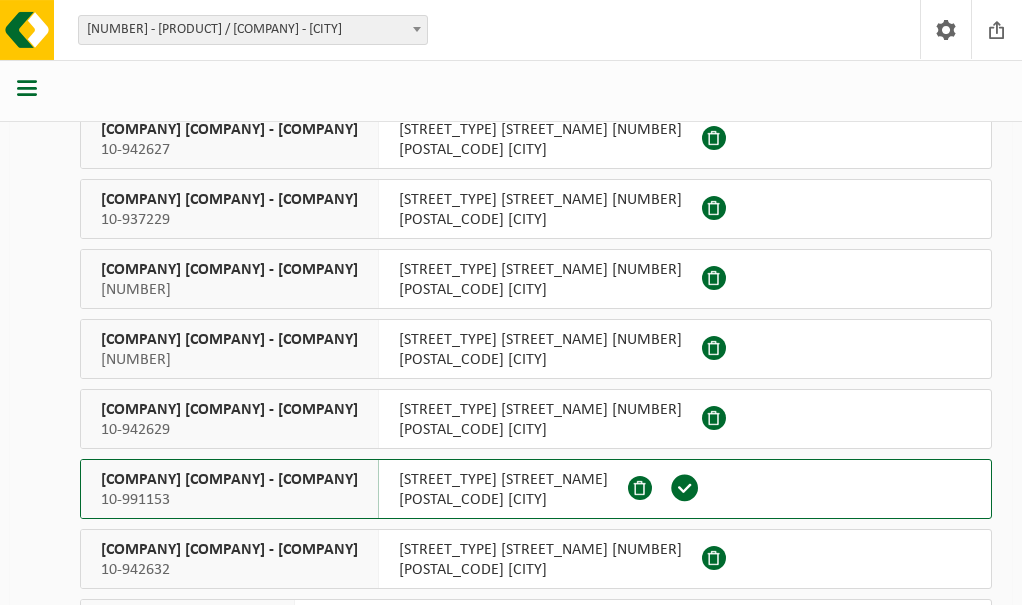 click on "[COMPANY] [COMPANY] - [COMPANY]" at bounding box center [229, 480] 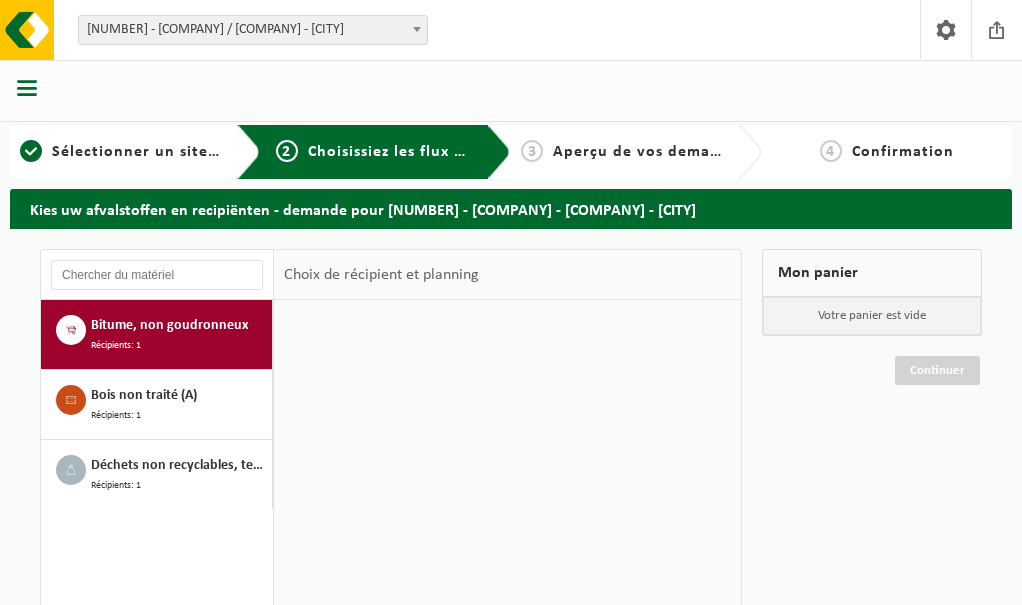scroll, scrollTop: 0, scrollLeft: 0, axis: both 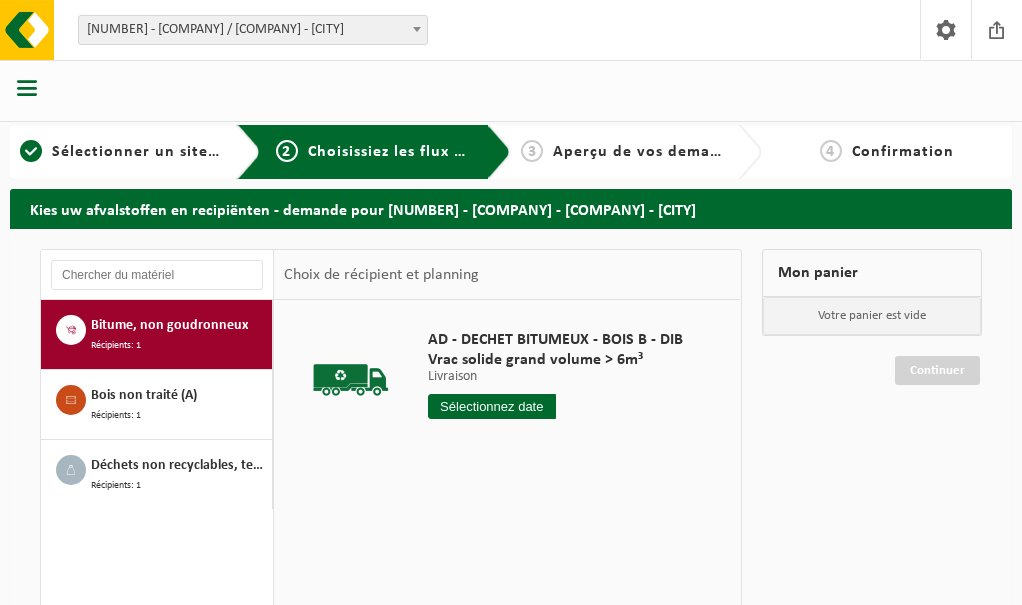 click at bounding box center [492, 406] 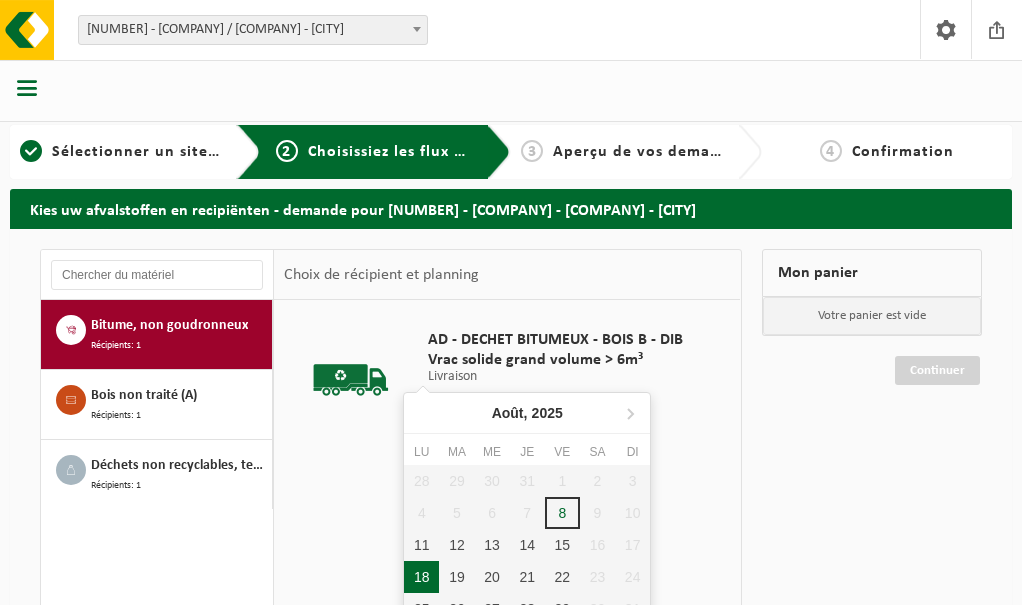 click on "18" at bounding box center (421, 577) 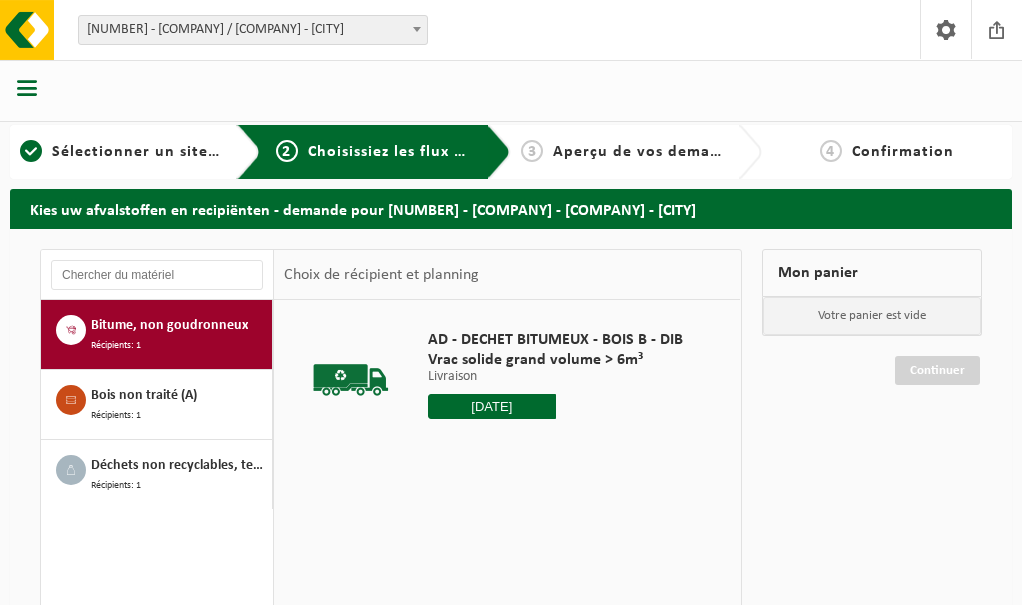 type on "à partir de 2025-08-18" 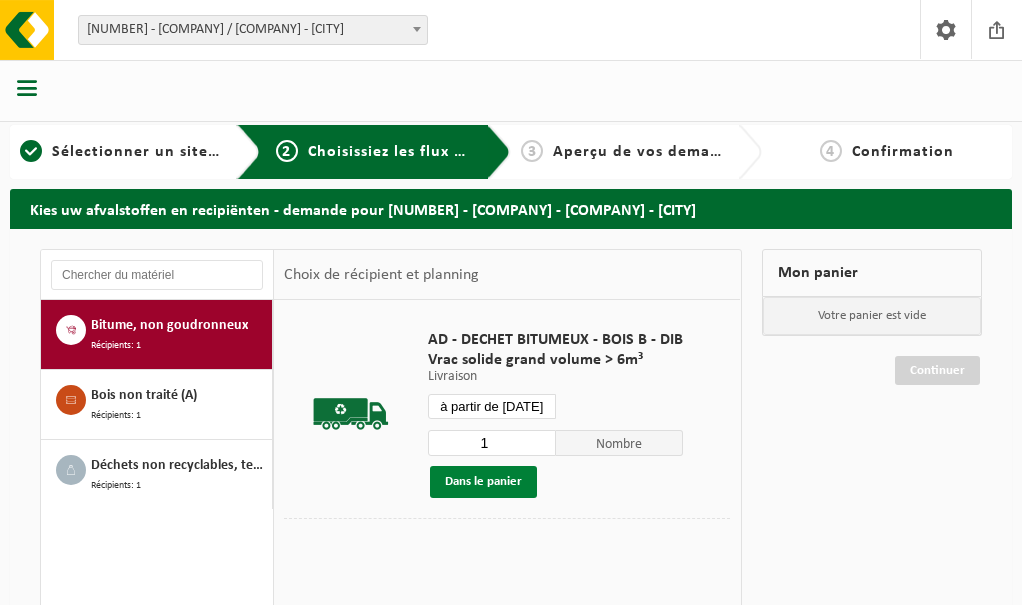 click on "Dans le panier" at bounding box center [483, 482] 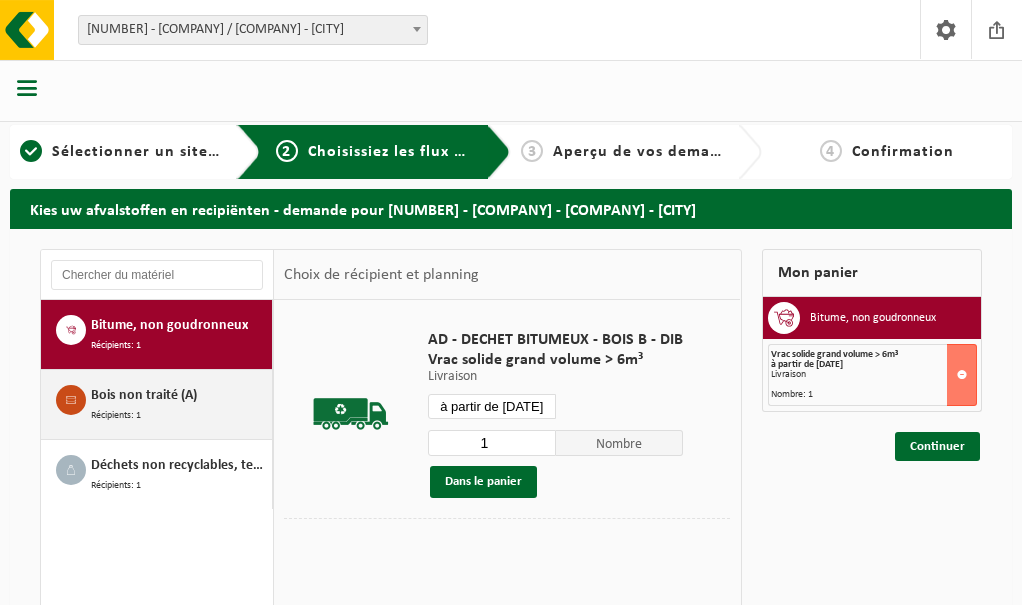 click on "Bois non traité (A)" at bounding box center (144, 396) 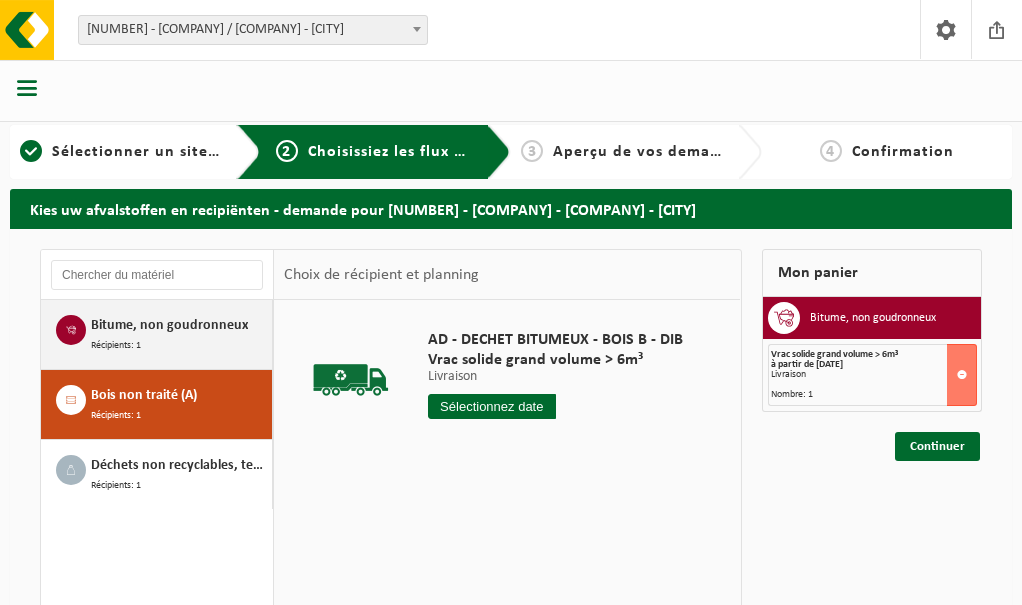 click on "Bitume, non goudronneux   Récipients: 1" at bounding box center (179, 334) 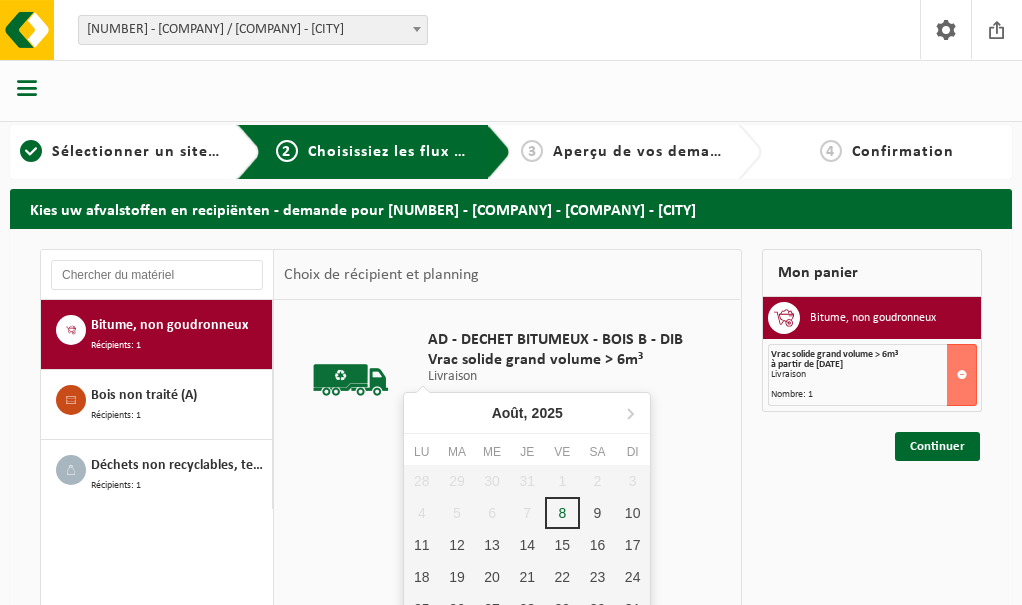 click at bounding box center [492, 406] 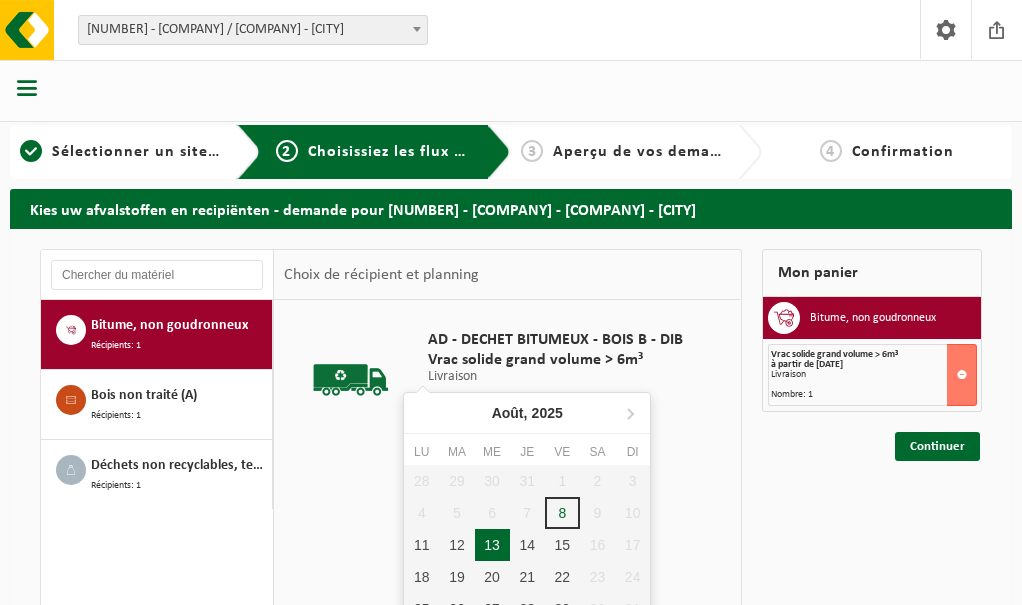click on "13" at bounding box center (492, 545) 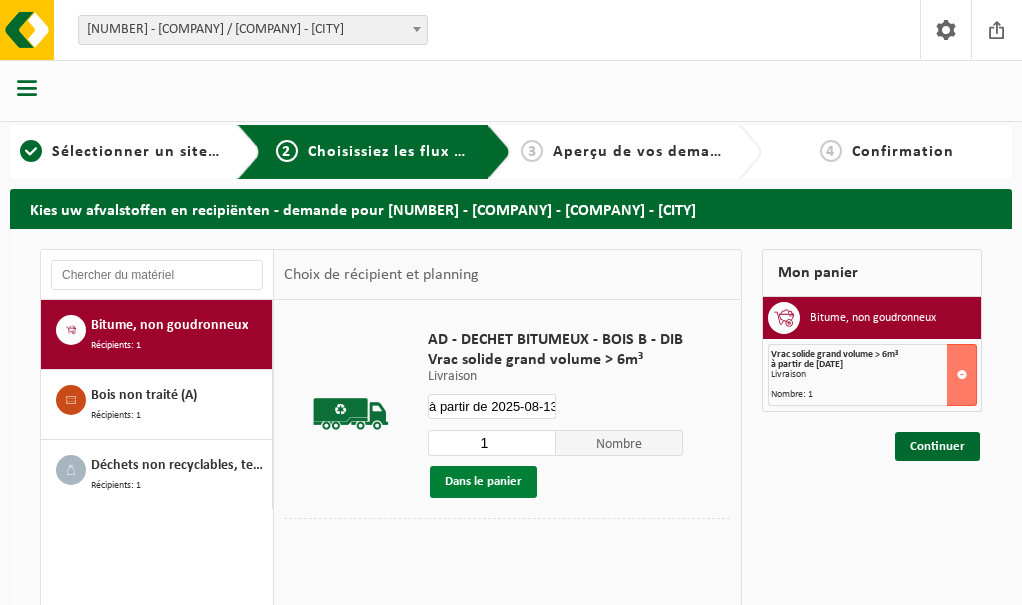 click on "Dans le panier" at bounding box center [483, 482] 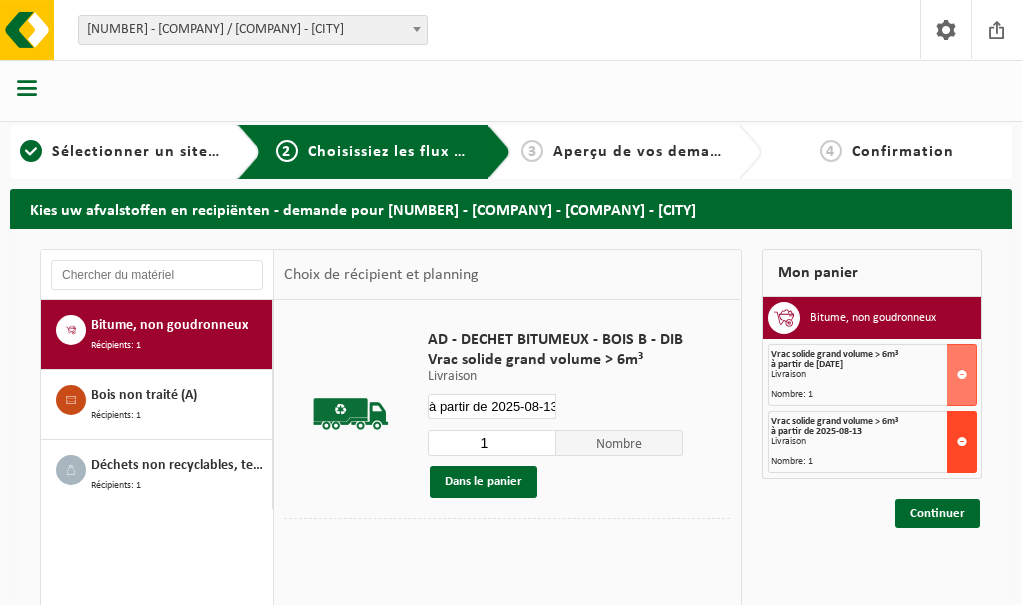 click at bounding box center (962, 442) 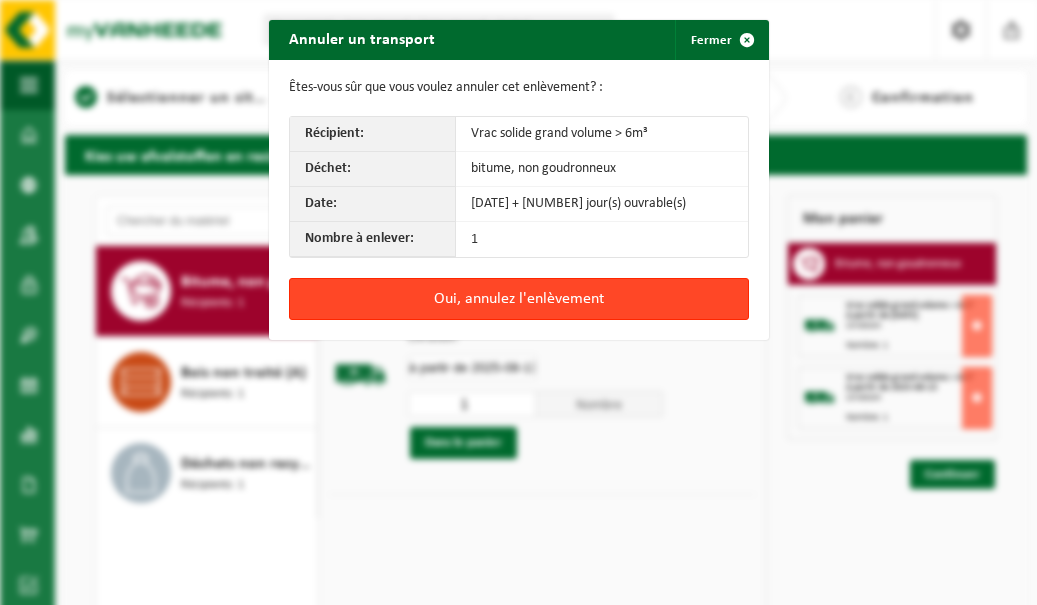 click on "Oui, annulez l'enlèvement" at bounding box center [519, 299] 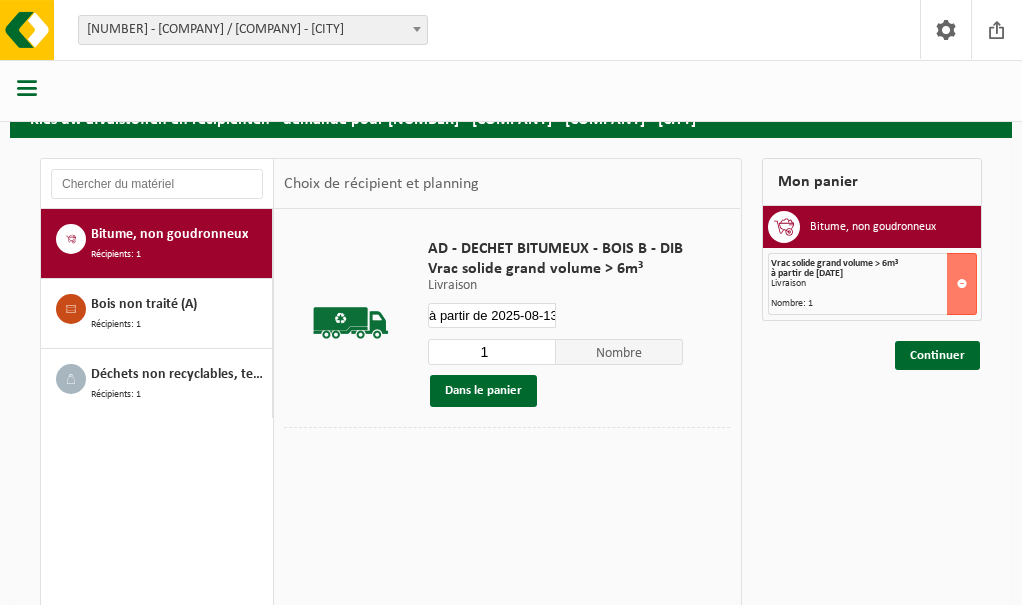scroll, scrollTop: 0, scrollLeft: 0, axis: both 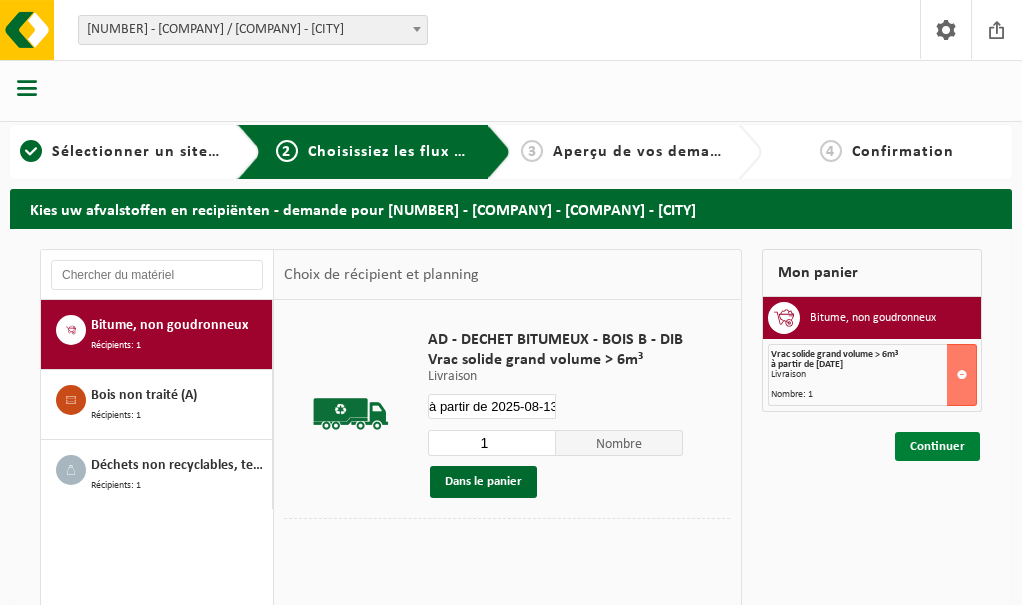 click on "Continuer" at bounding box center (937, 446) 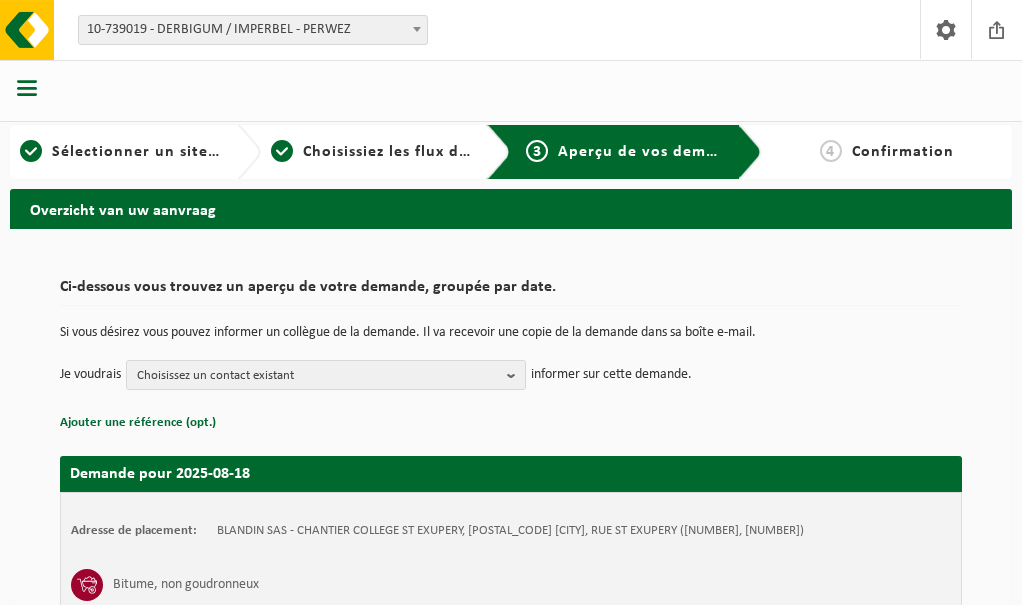scroll, scrollTop: 0, scrollLeft: 0, axis: both 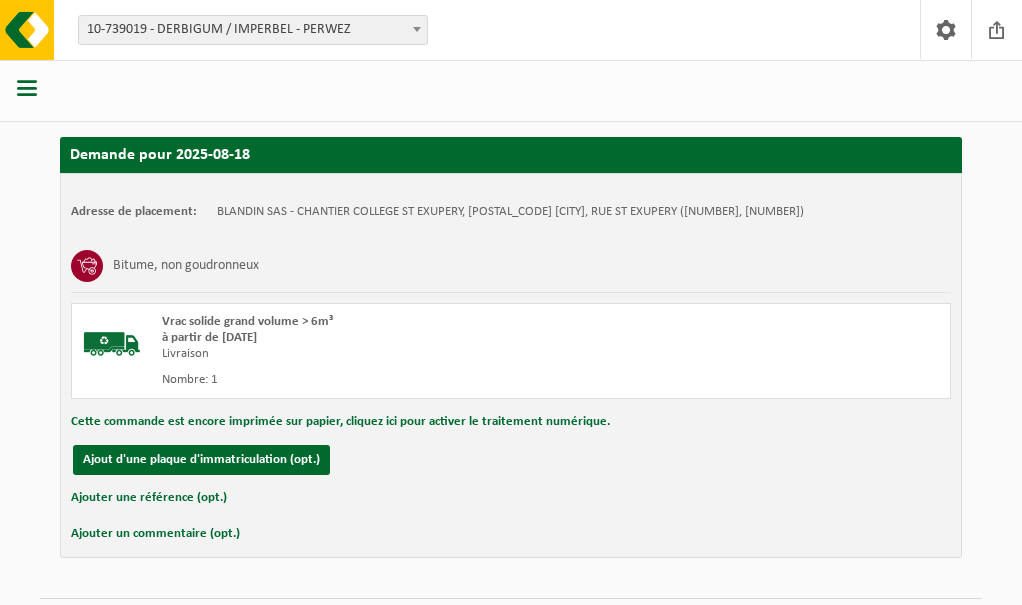 click on "Confirmer" at bounding box center (937, 633) 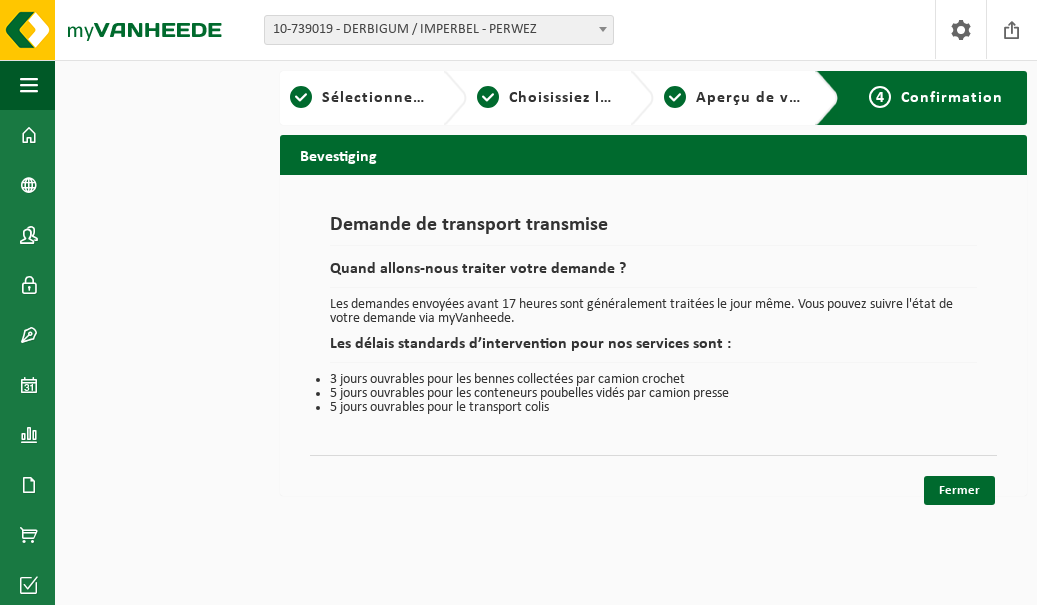 scroll, scrollTop: 0, scrollLeft: 0, axis: both 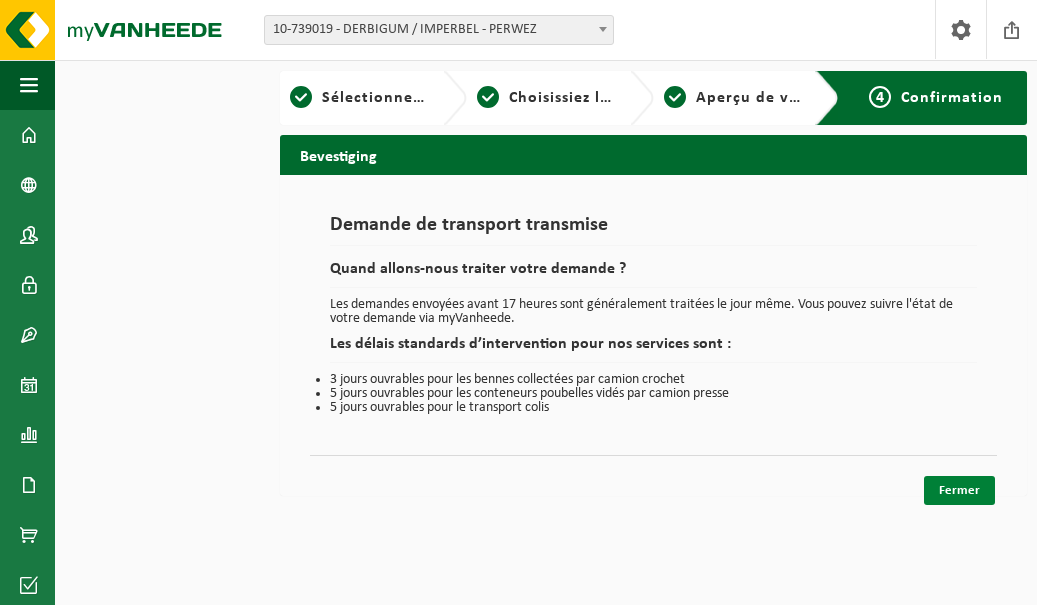 click on "Fermer" at bounding box center [959, 490] 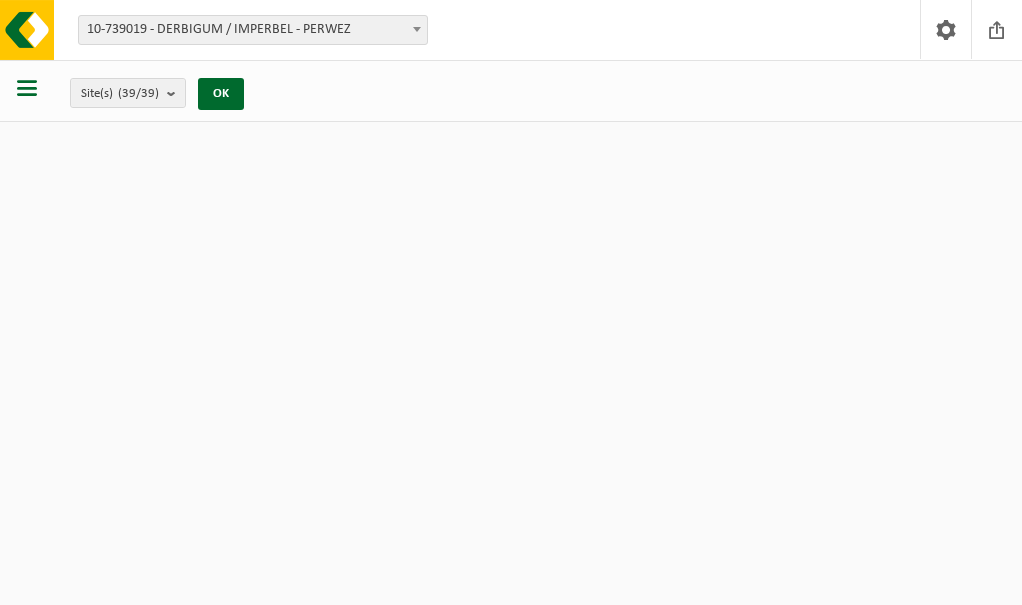 scroll, scrollTop: 0, scrollLeft: 0, axis: both 